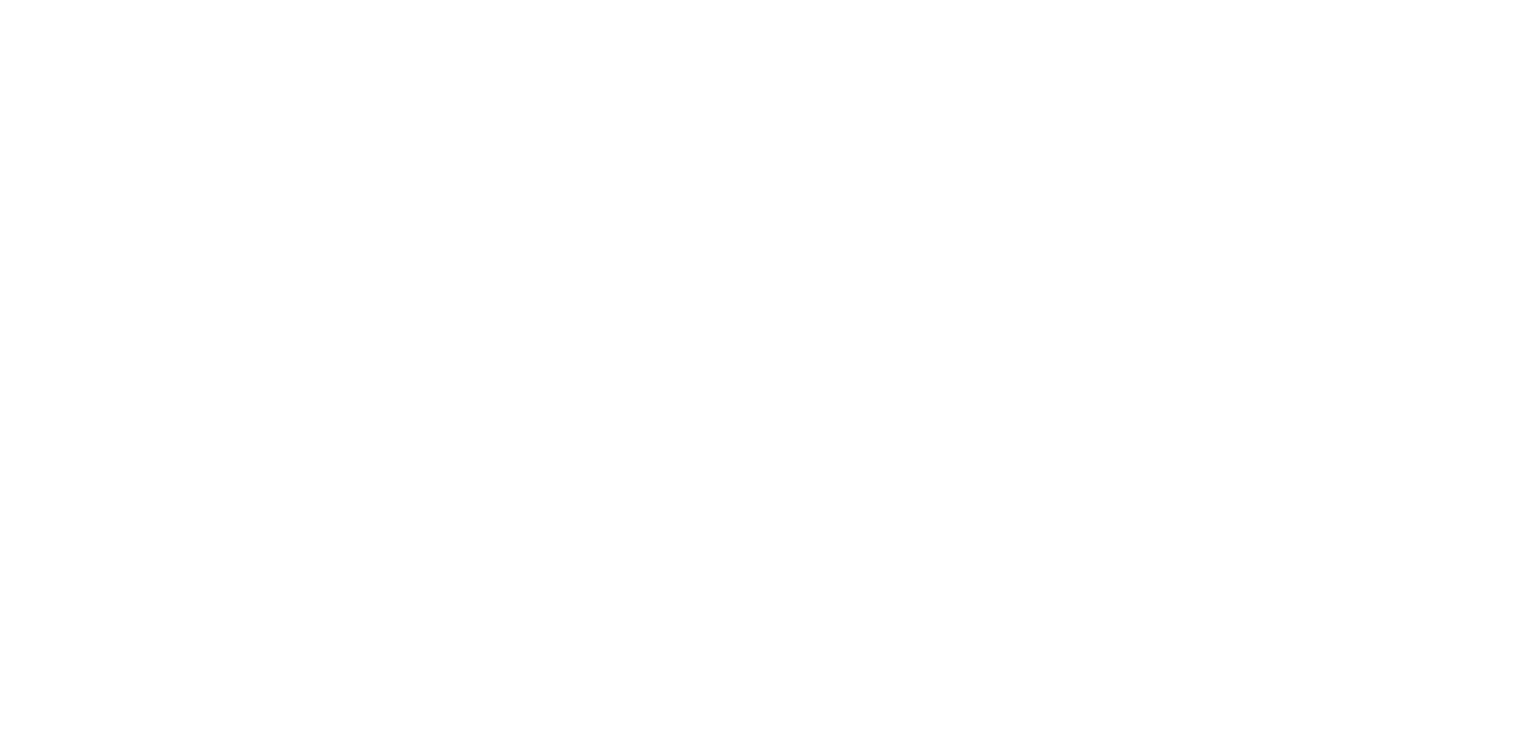 scroll, scrollTop: 0, scrollLeft: 0, axis: both 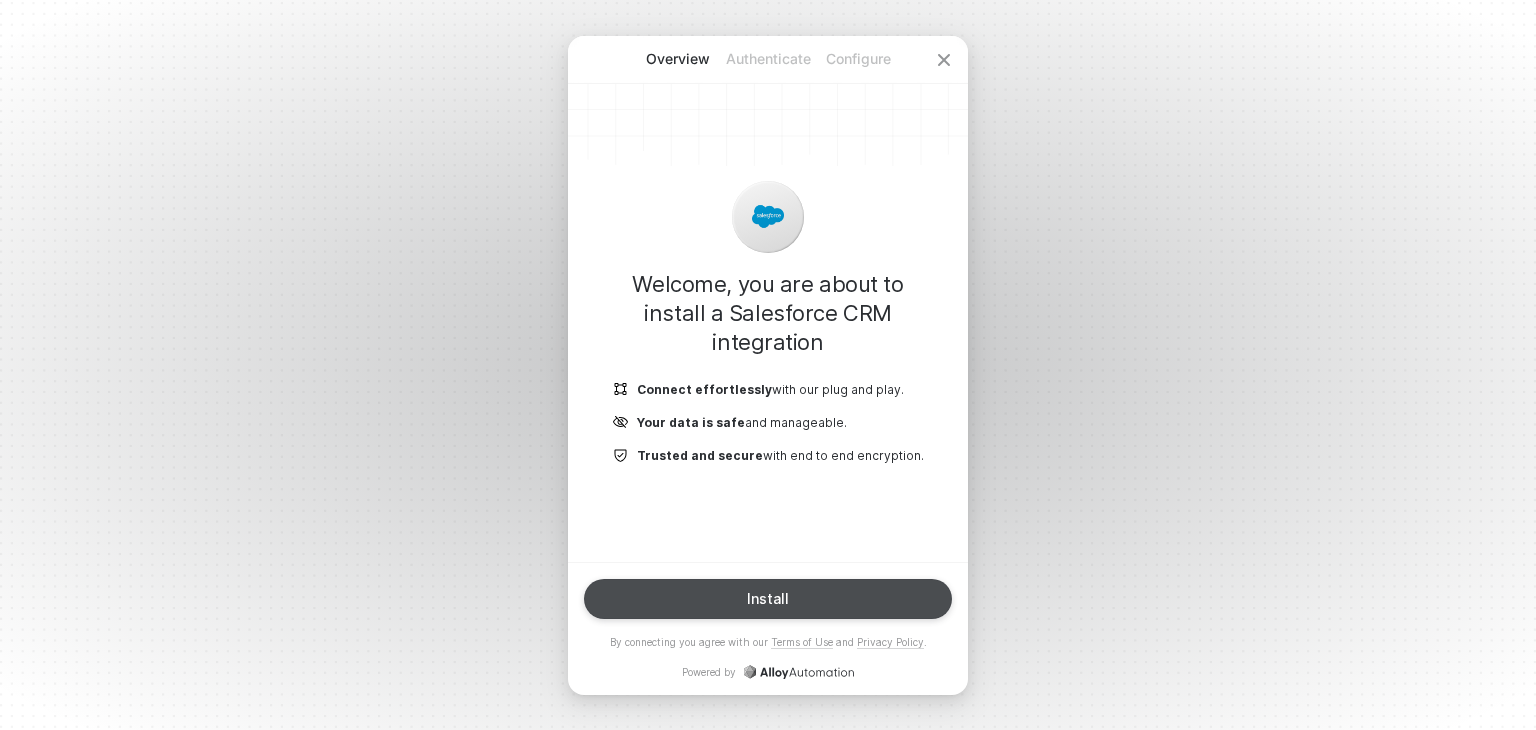 click on "Install" at bounding box center [768, 599] 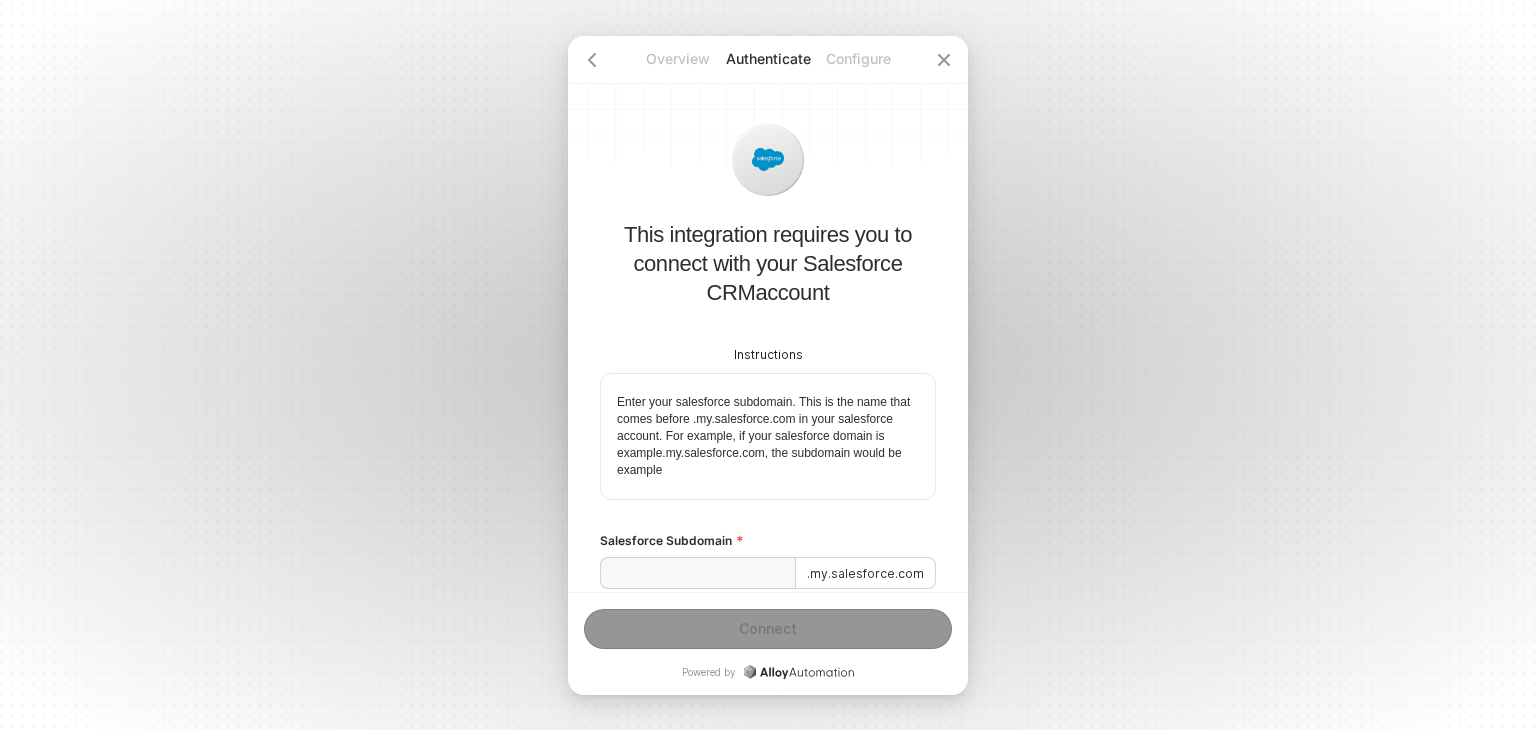 scroll, scrollTop: 117, scrollLeft: 0, axis: vertical 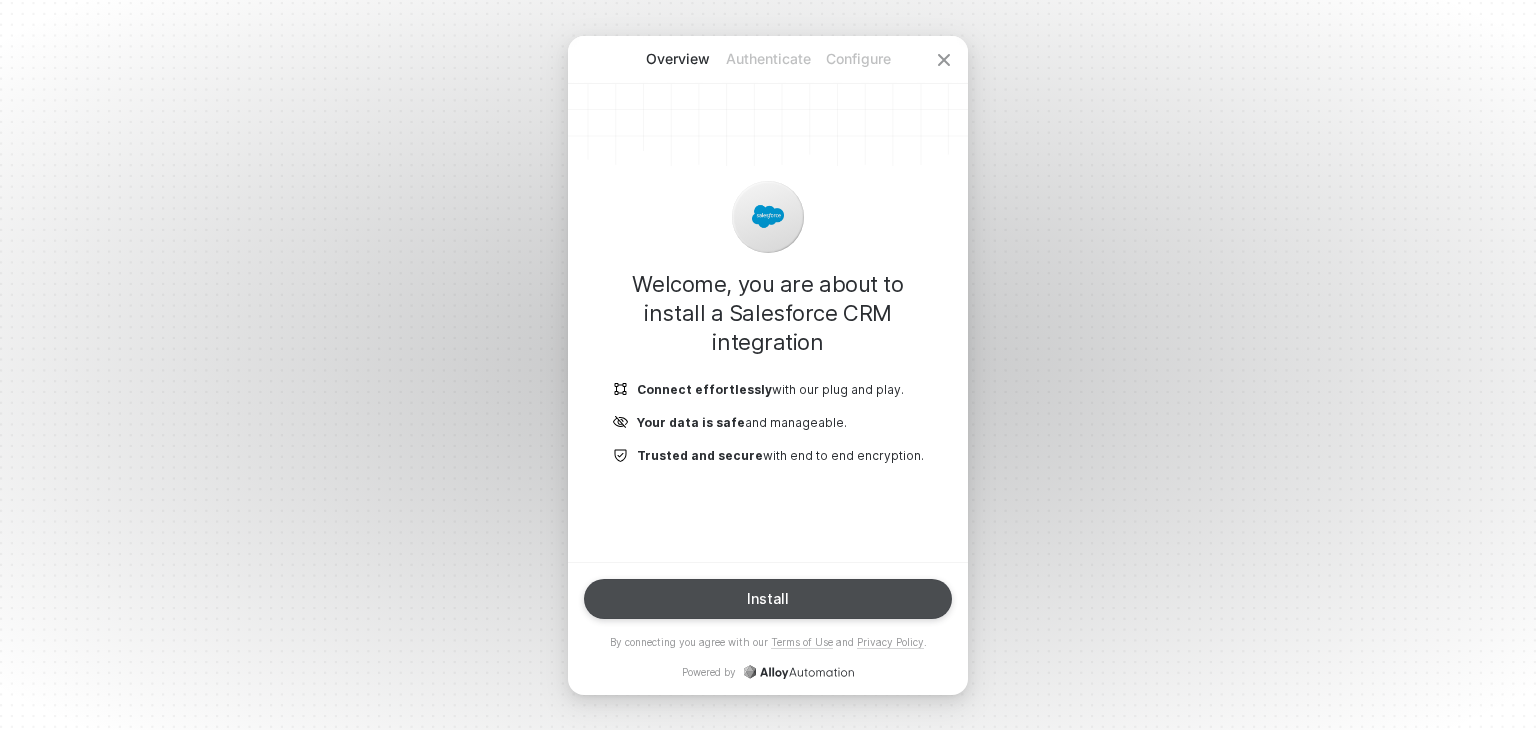 click on "Install" at bounding box center [768, 599] 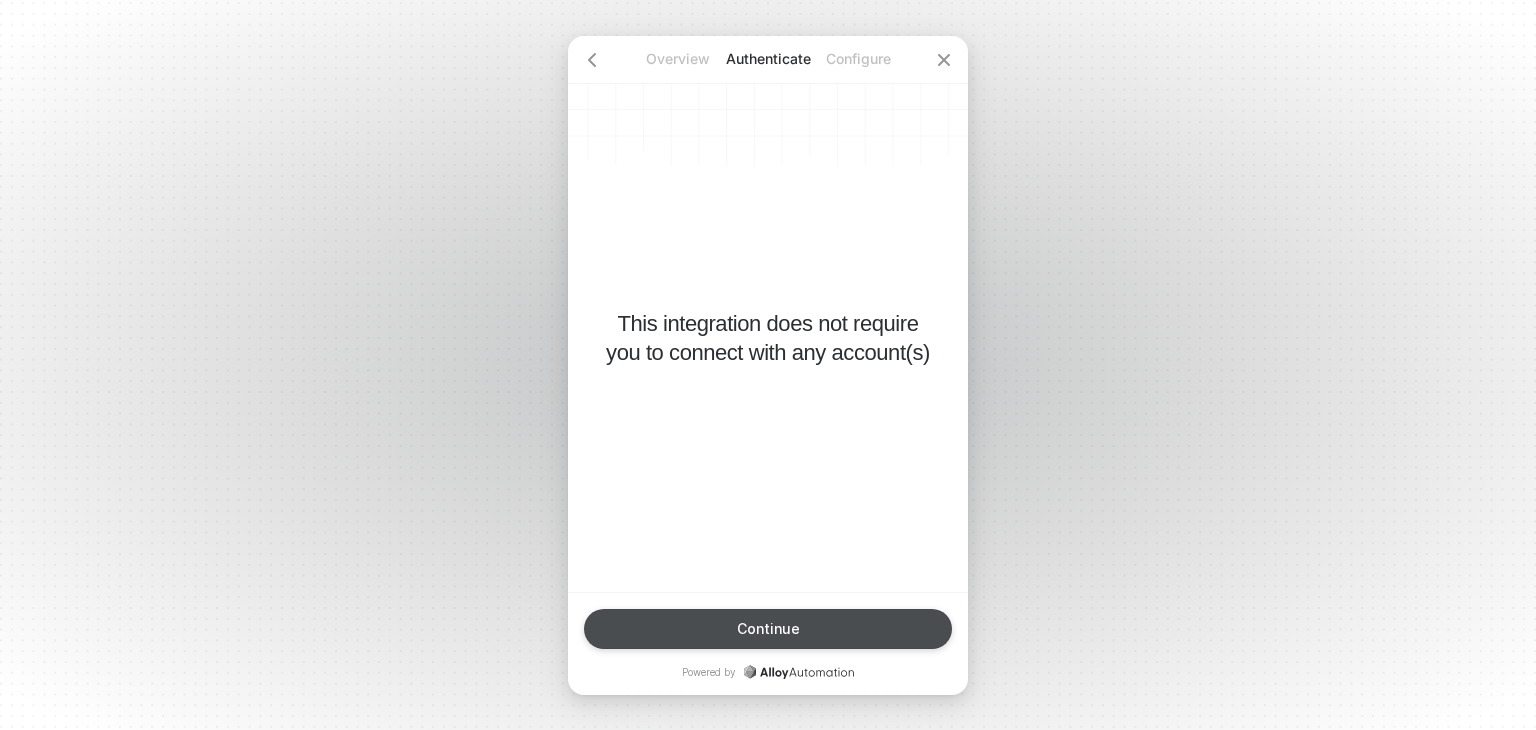 click on "Continue" at bounding box center [768, 629] 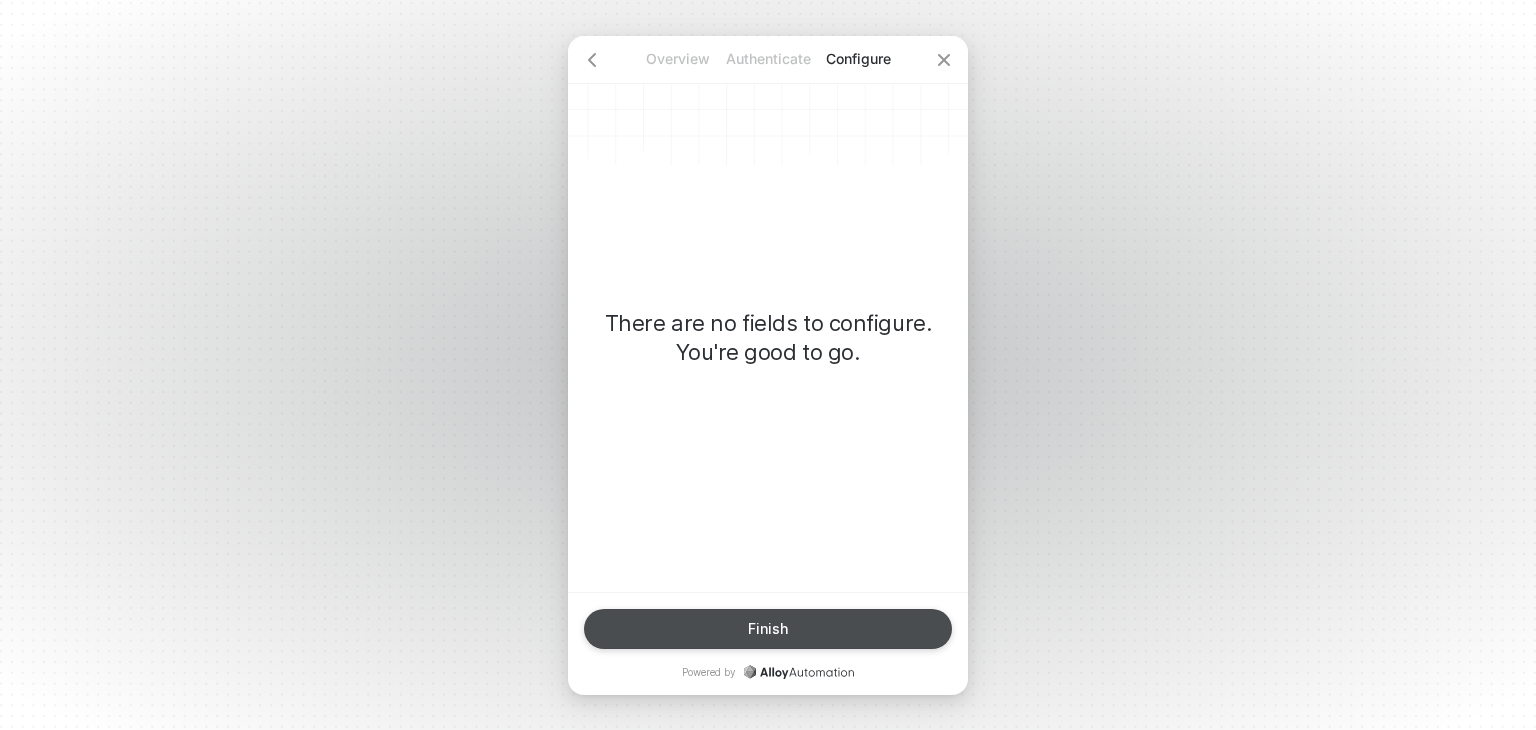 click on "Finish" at bounding box center (768, 629) 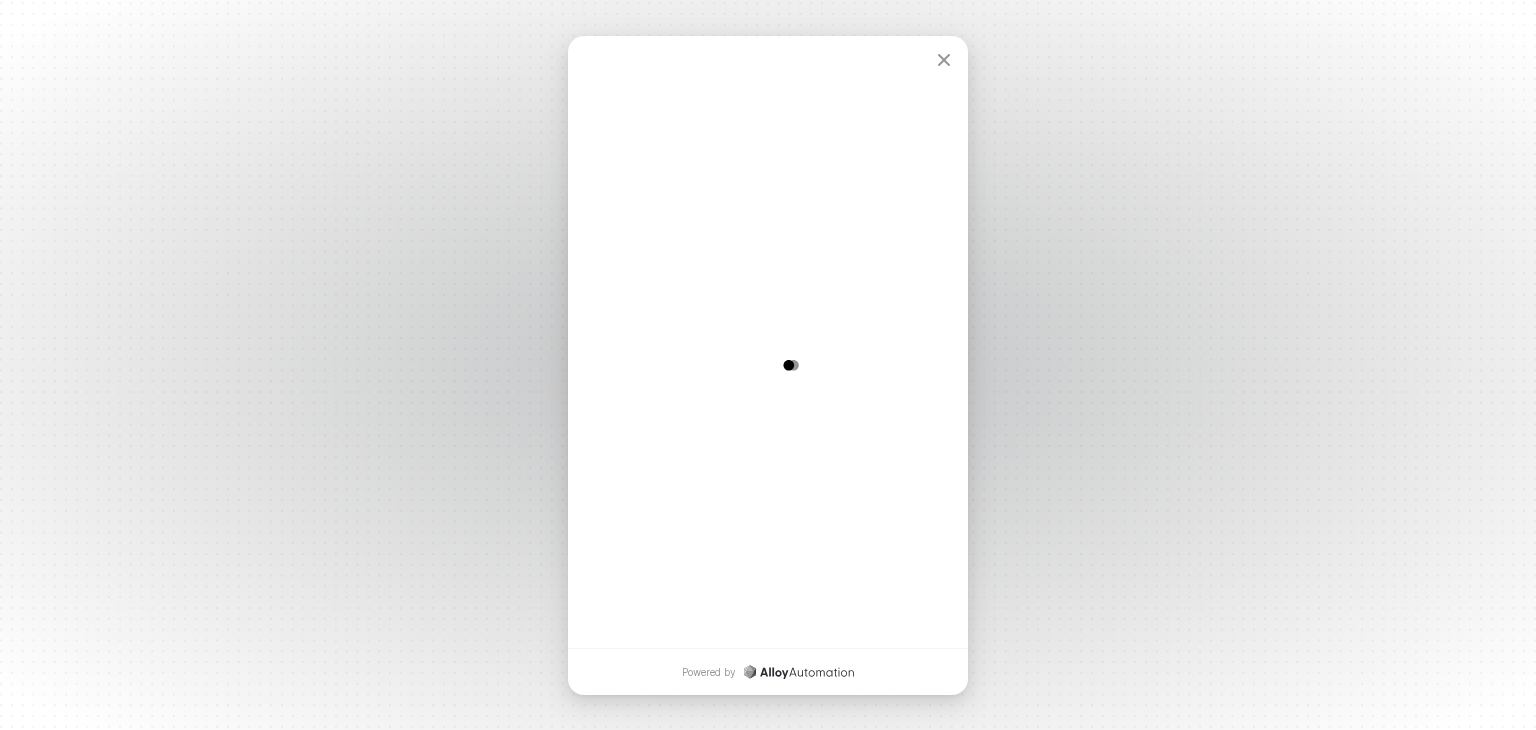 scroll, scrollTop: 0, scrollLeft: 0, axis: both 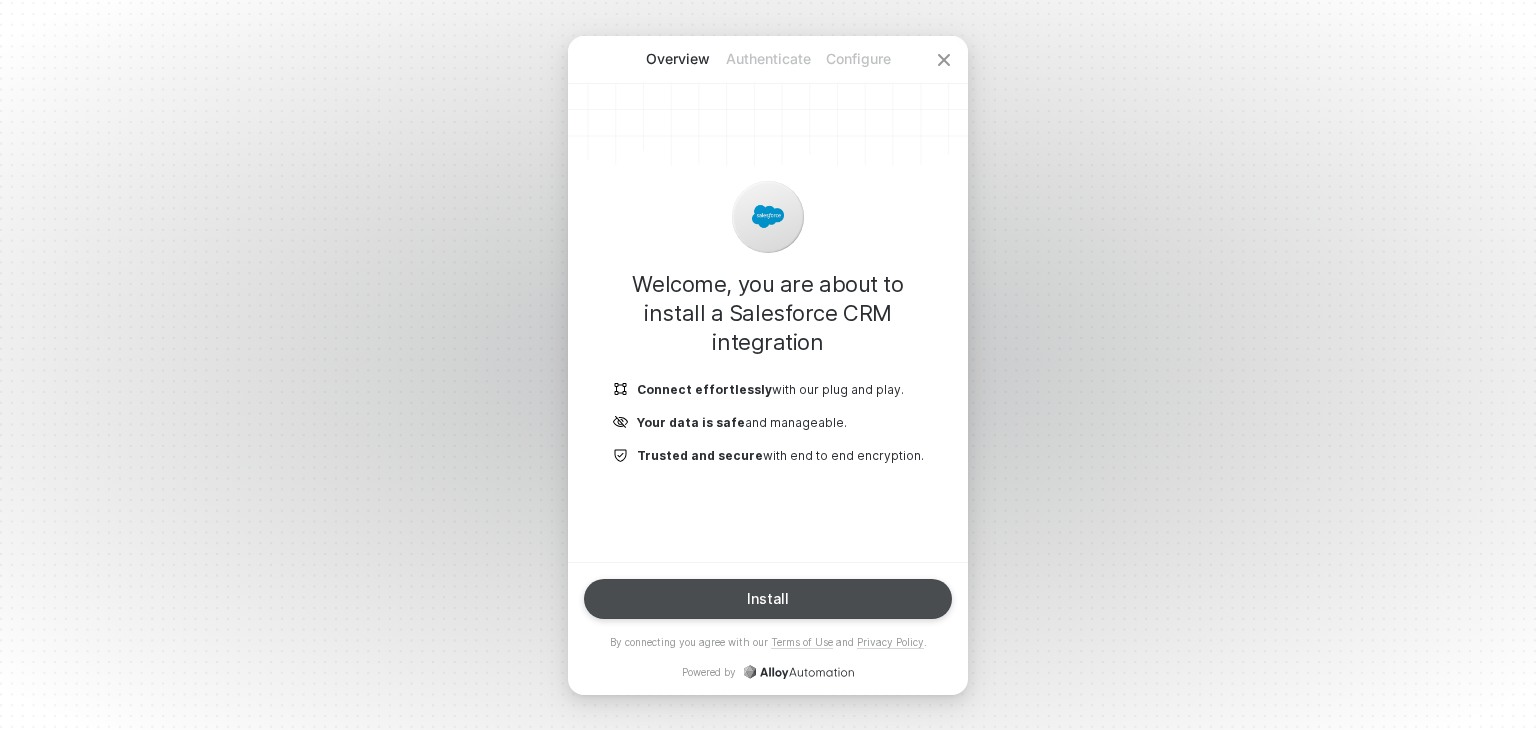 click on "Install" at bounding box center [768, 599] 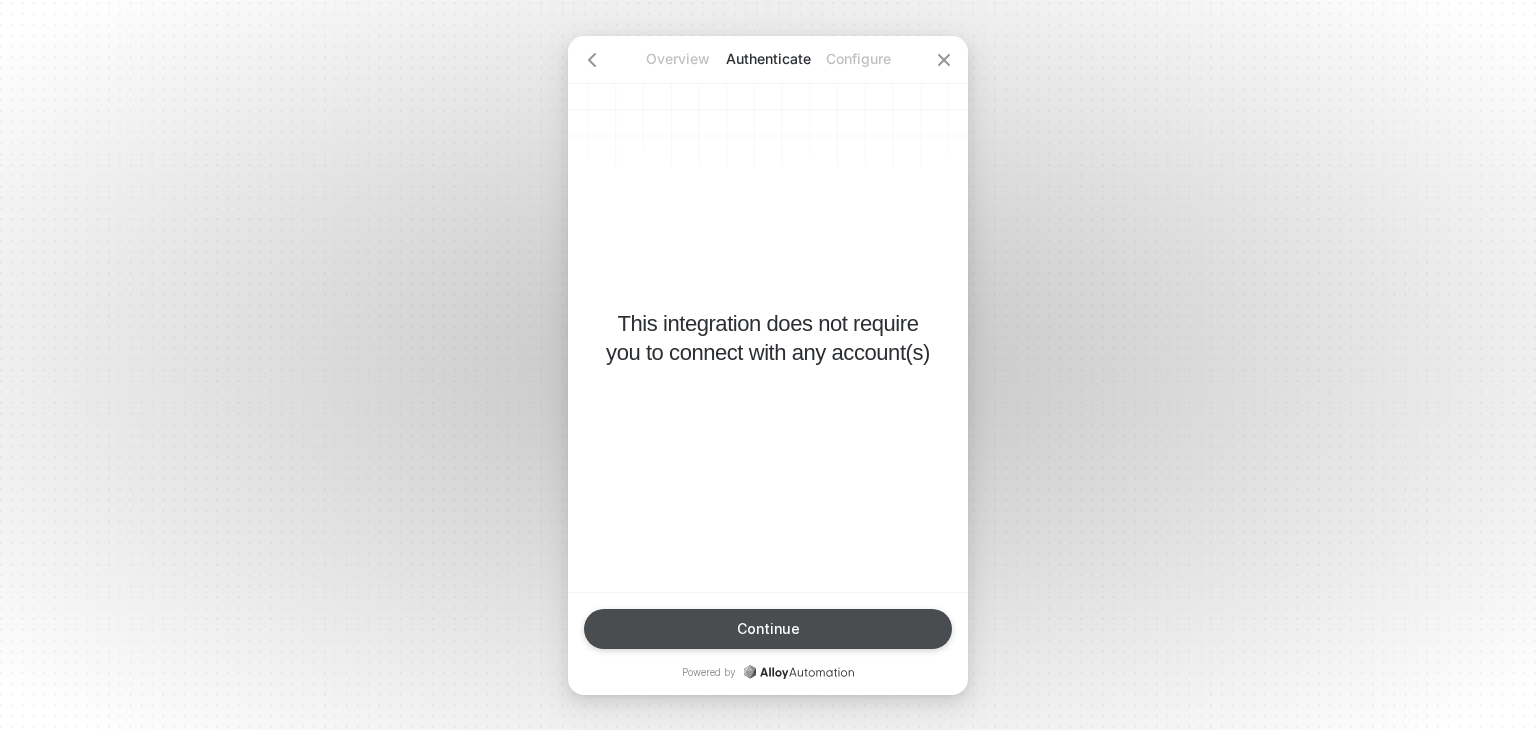 click on "Continue" at bounding box center [768, 629] 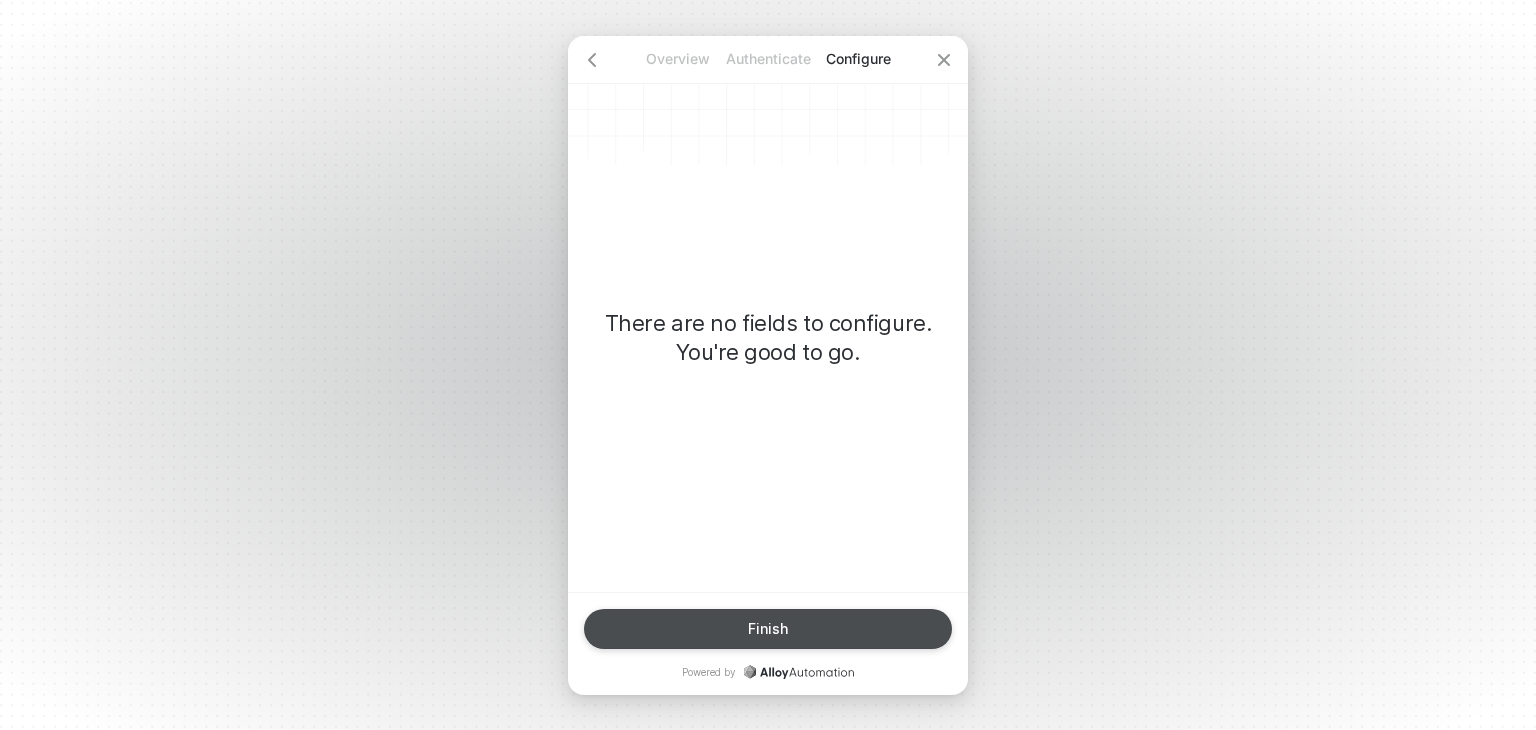 click on "Finish" at bounding box center [768, 629] 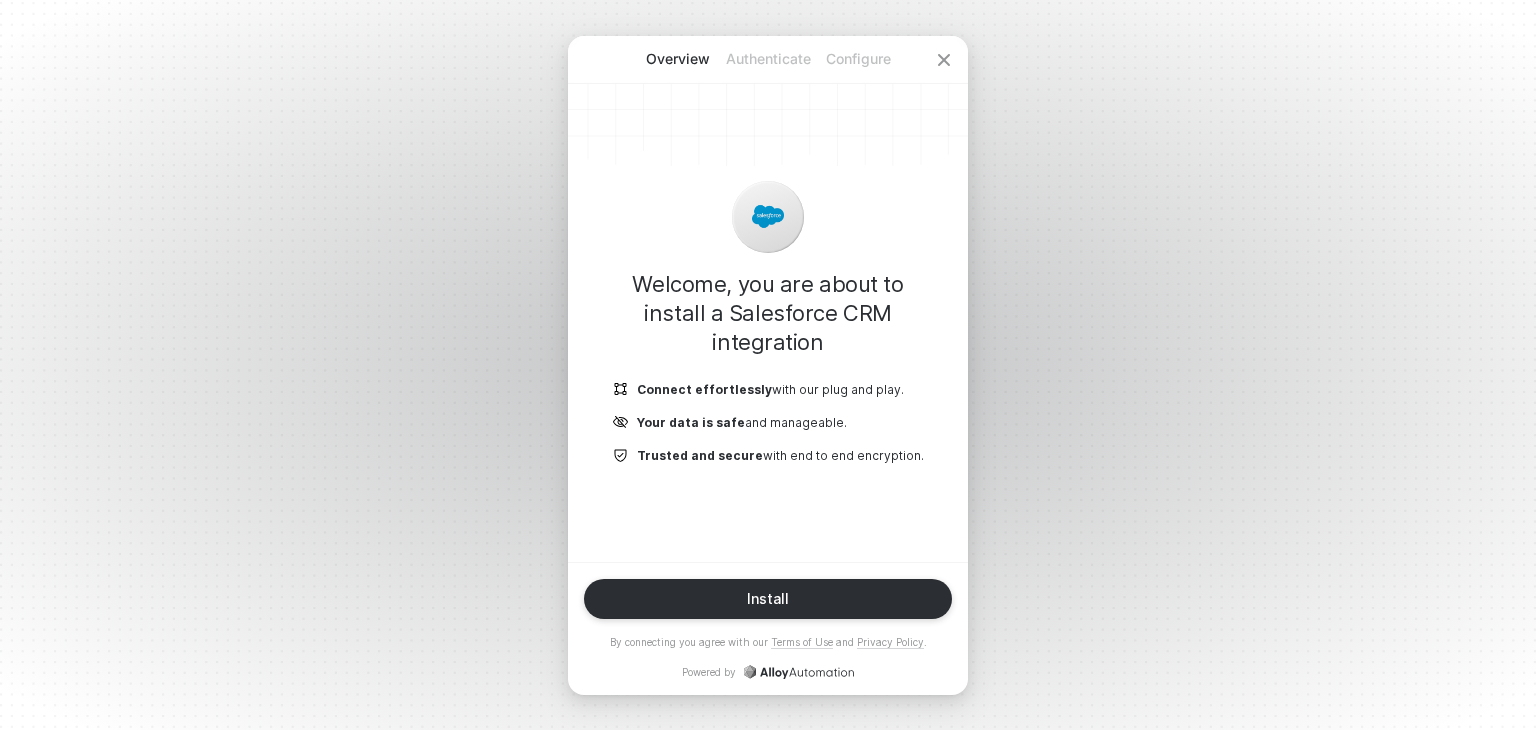 scroll, scrollTop: 0, scrollLeft: 0, axis: both 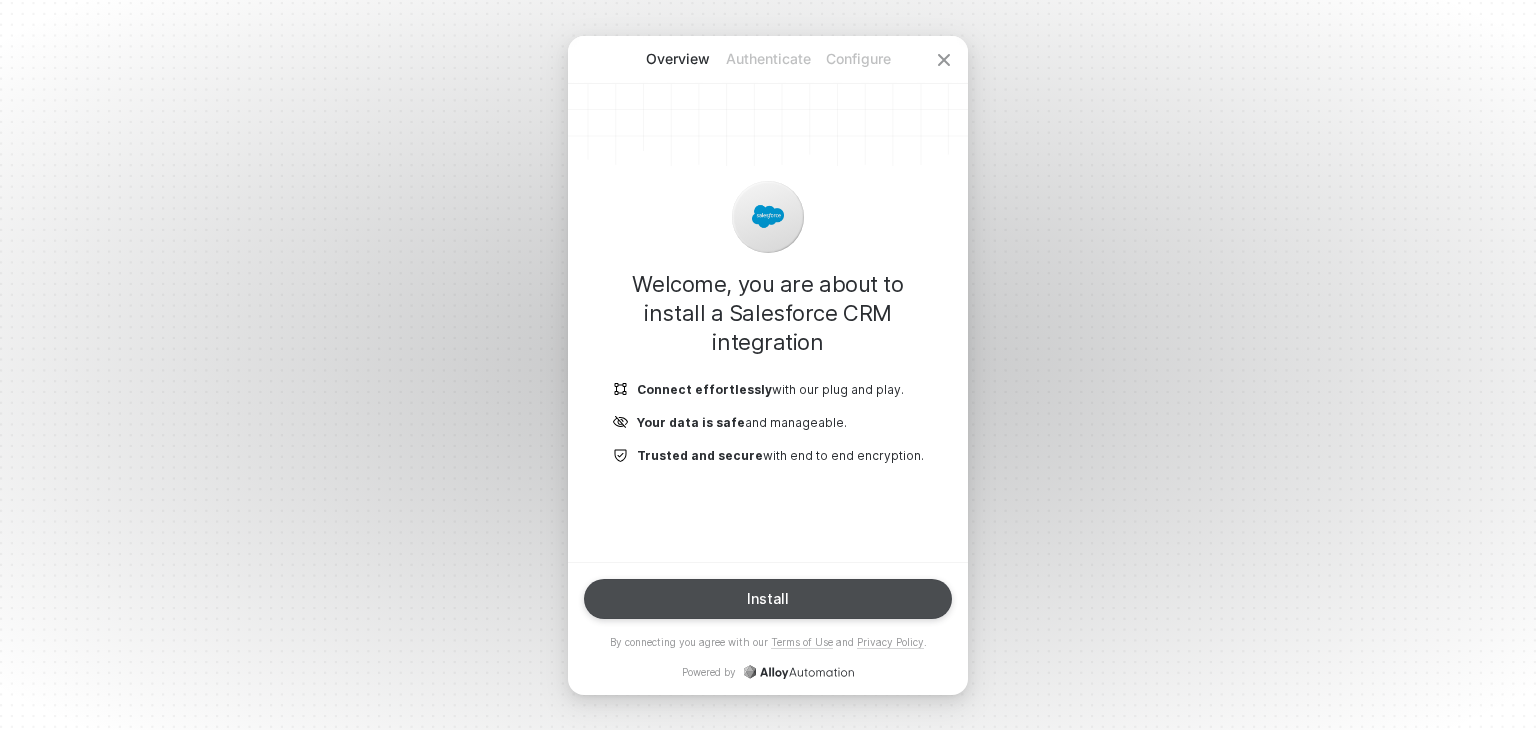 click on "Install" at bounding box center [768, 599] 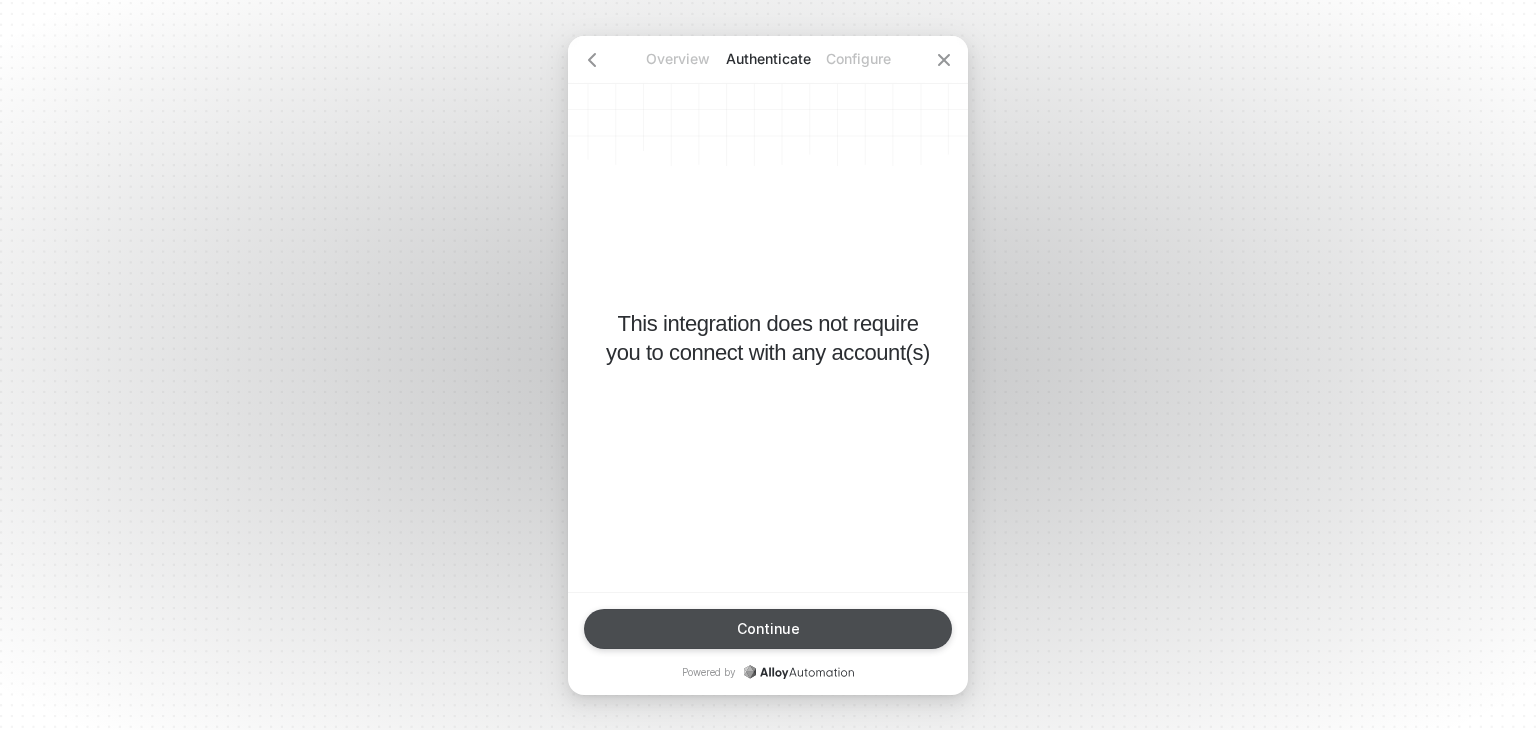 click on "Continue" at bounding box center [768, 629] 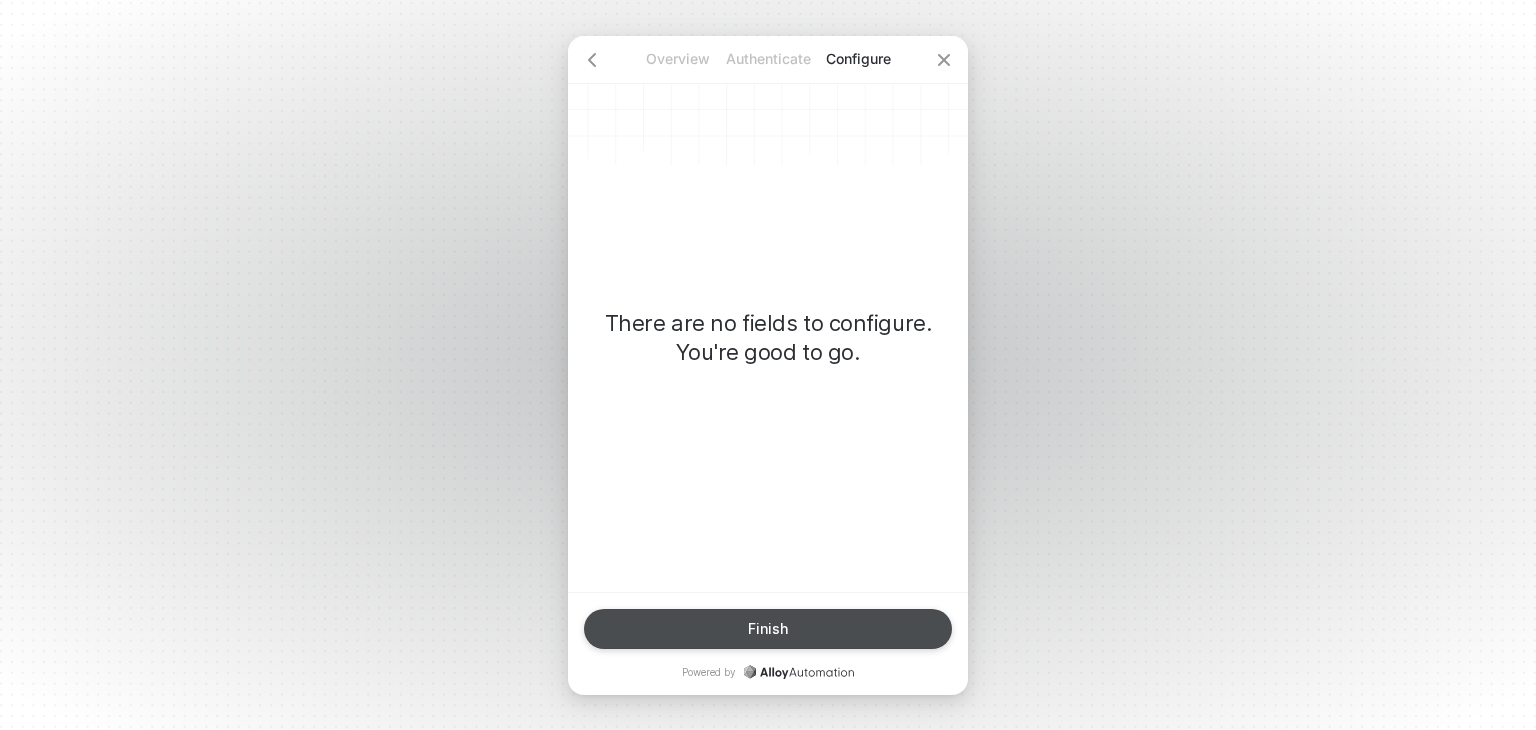 click on "Finish" at bounding box center [768, 629] 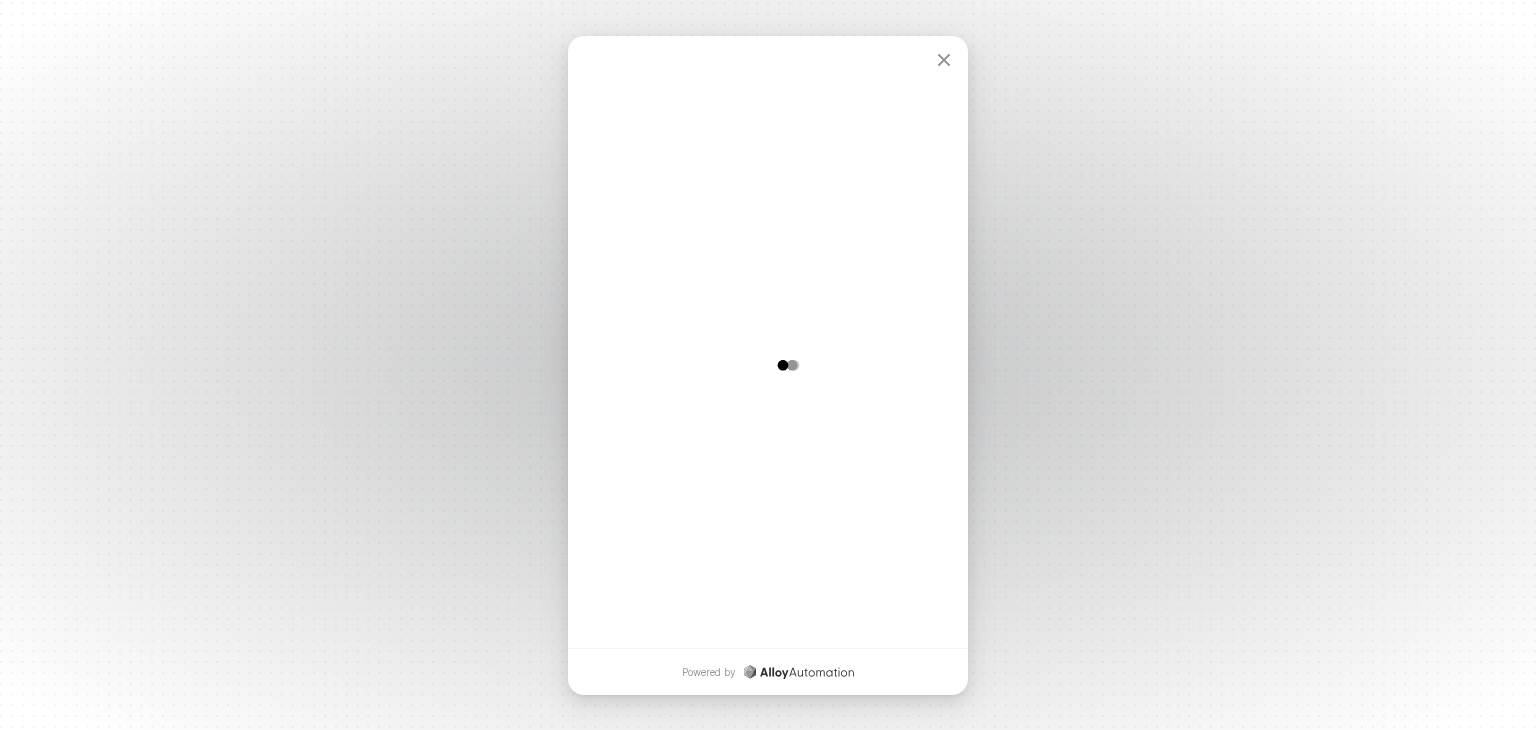 scroll, scrollTop: 0, scrollLeft: 0, axis: both 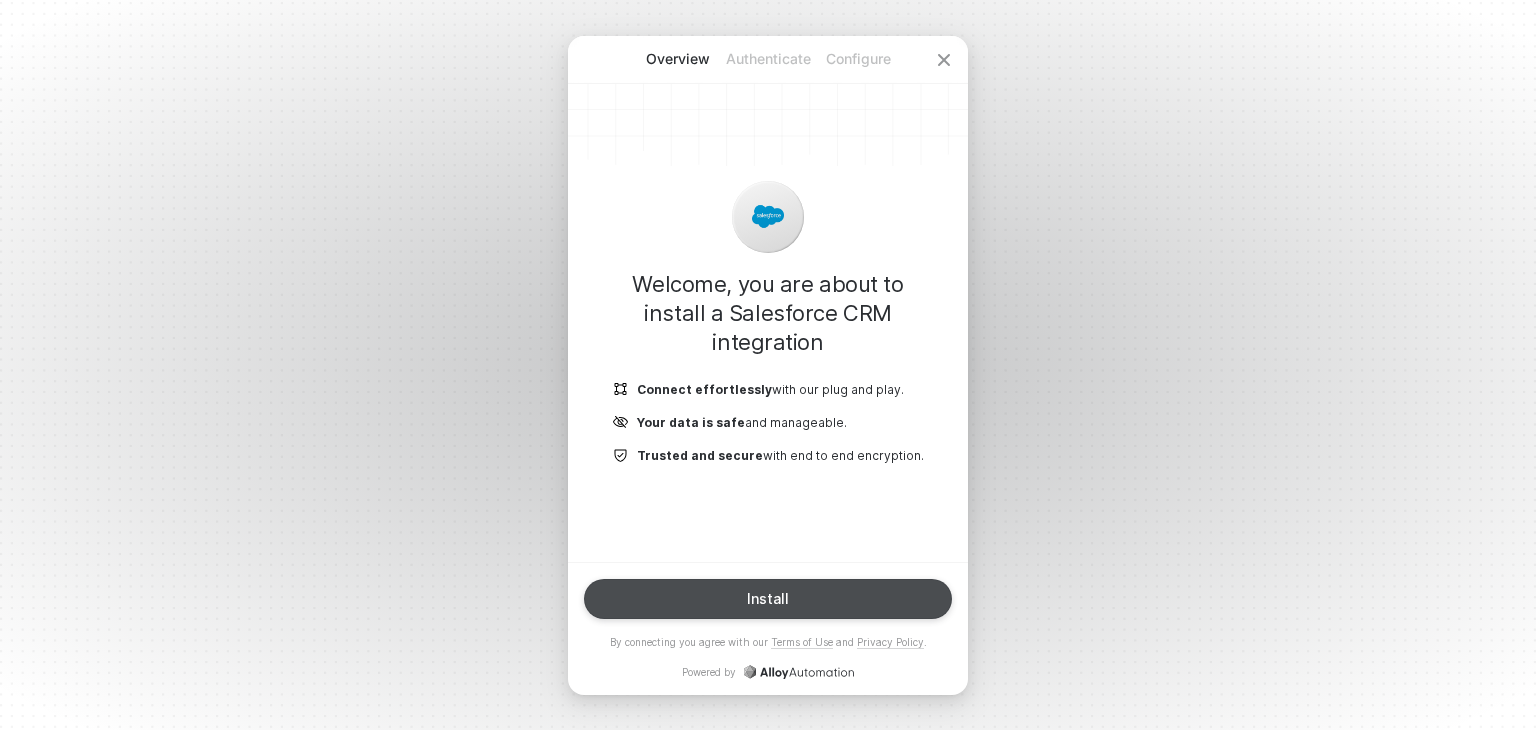 click on "Install" at bounding box center [768, 599] 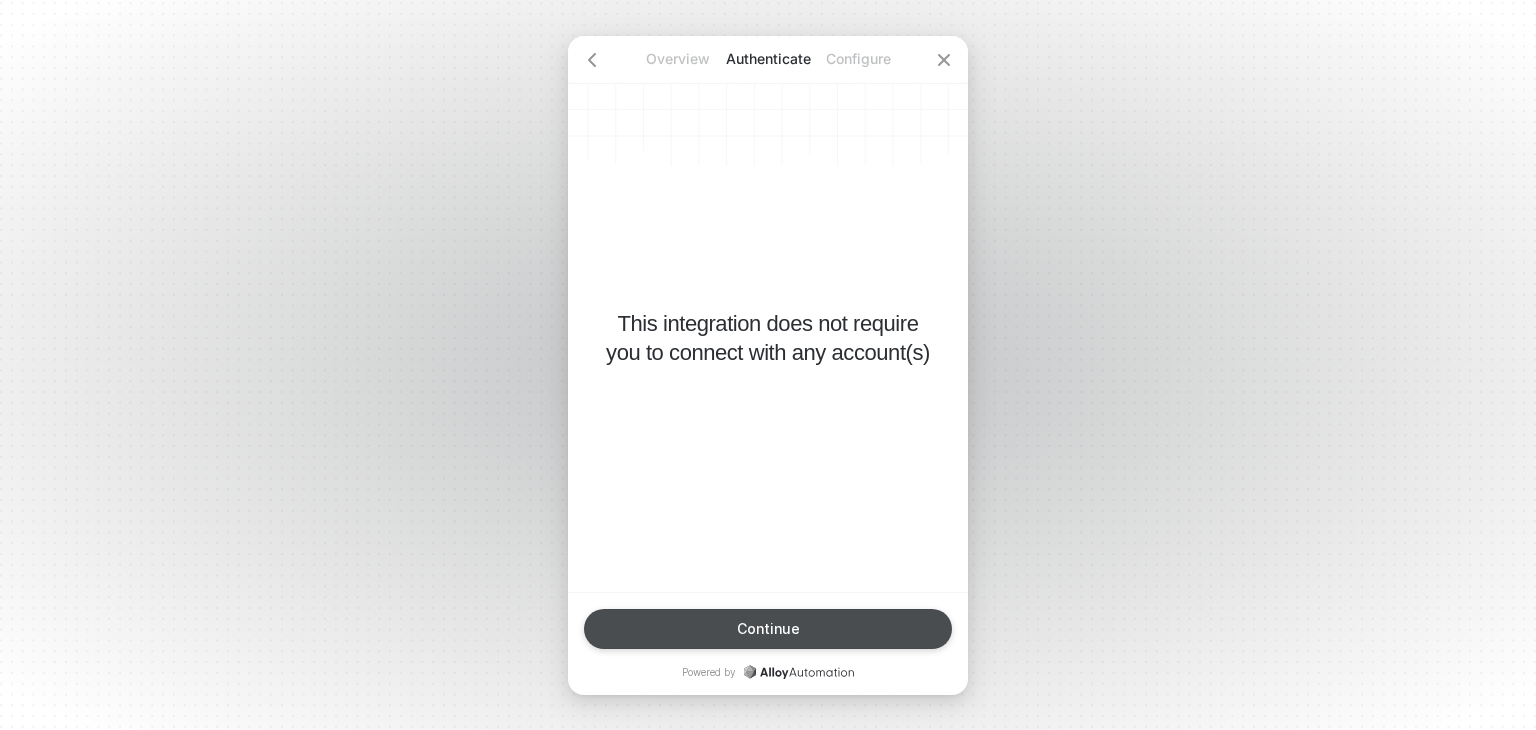 click on "Continue" at bounding box center (768, 629) 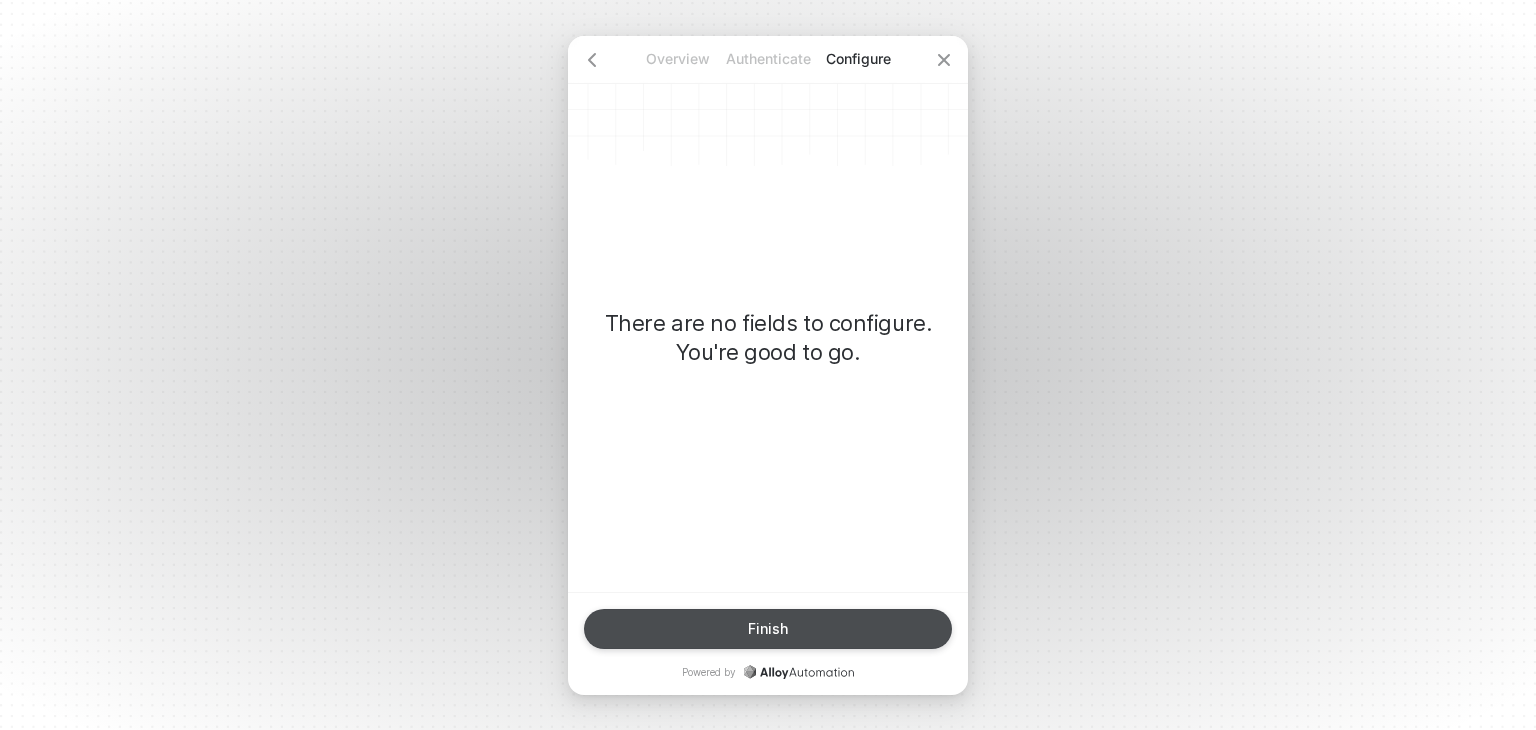 click on "Finish" at bounding box center [768, 629] 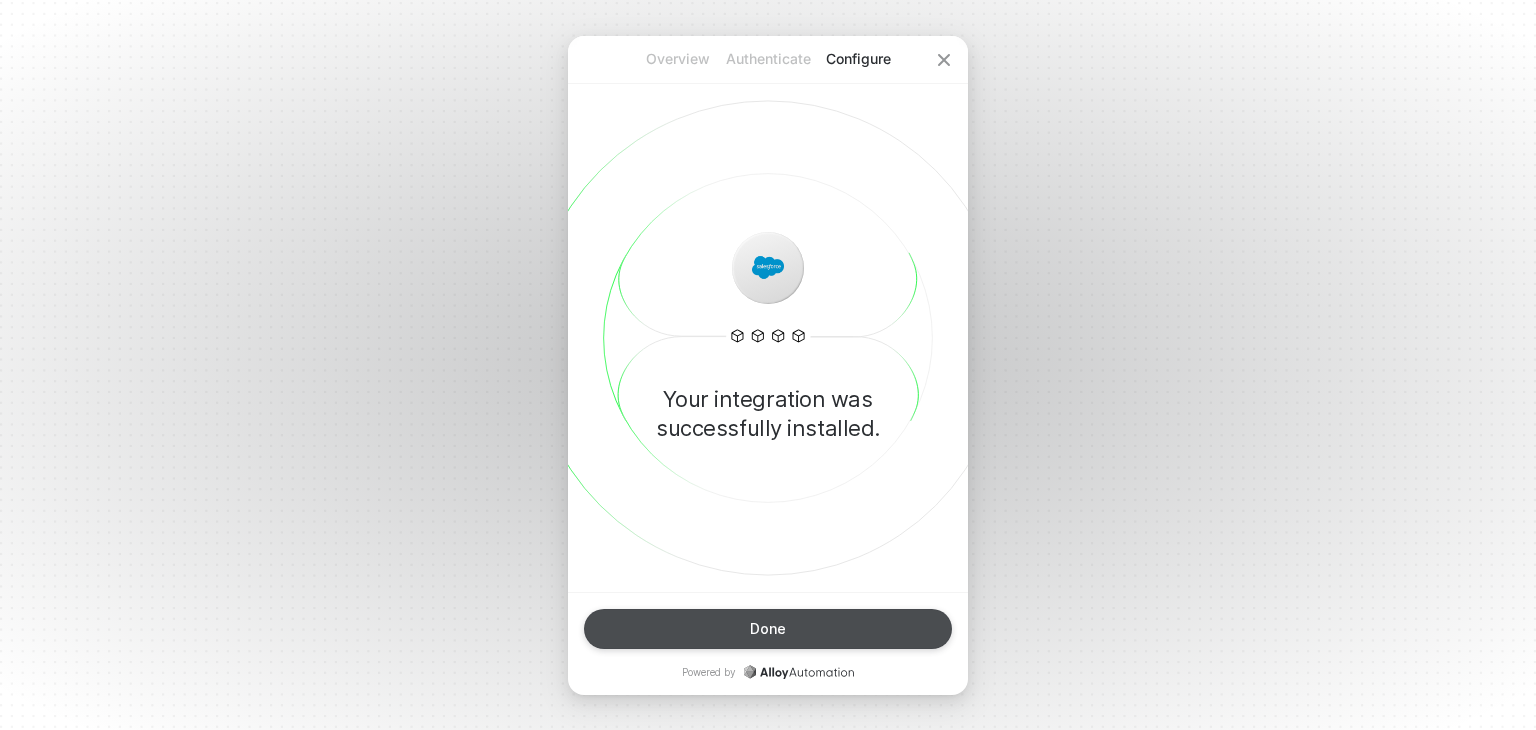 click on "Done" at bounding box center (768, 629) 